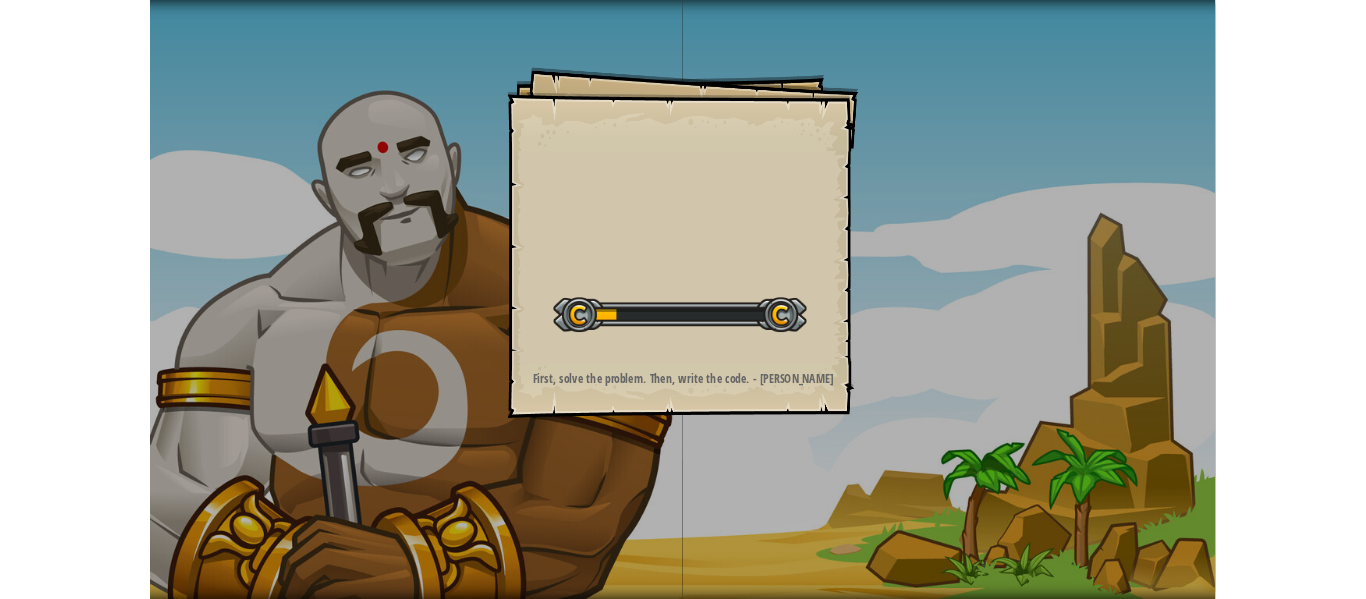 scroll, scrollTop: 0, scrollLeft: 0, axis: both 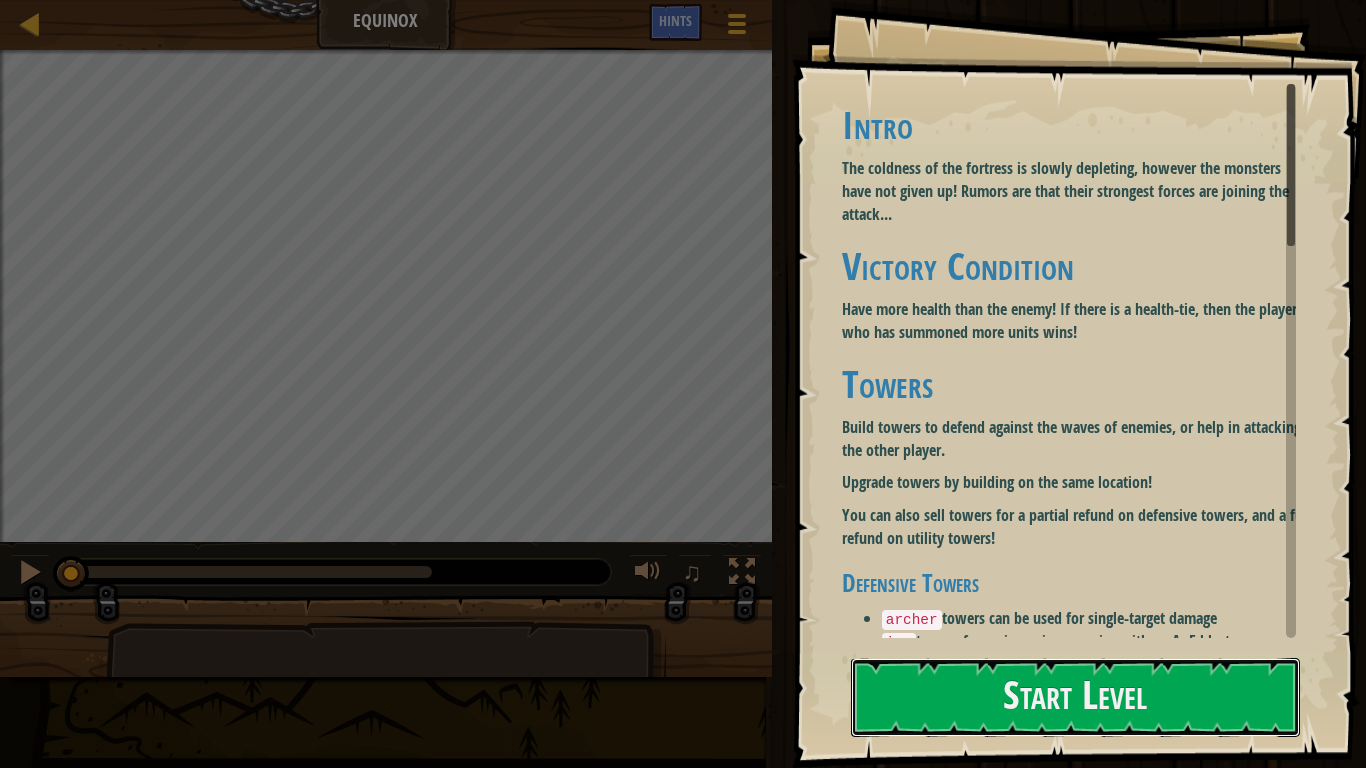 drag, startPoint x: 930, startPoint y: 349, endPoint x: 934, endPoint y: 336, distance: 13.601471 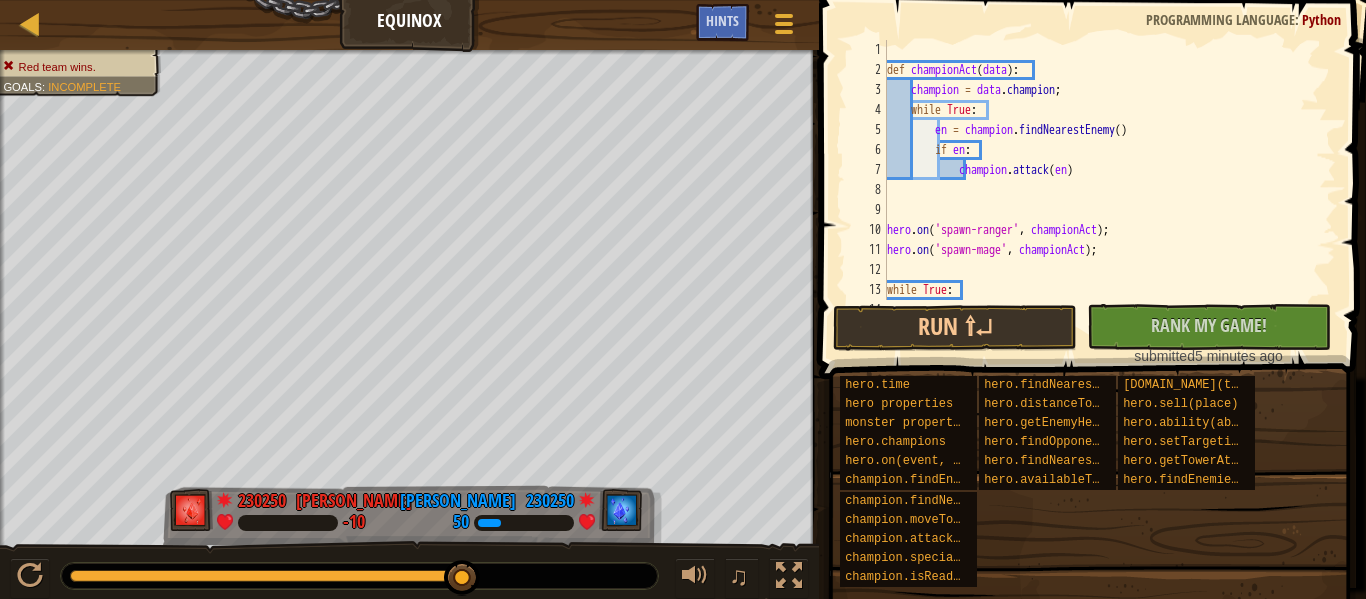 drag, startPoint x: 870, startPoint y: 196, endPoint x: 847, endPoint y: 82, distance: 116.297035 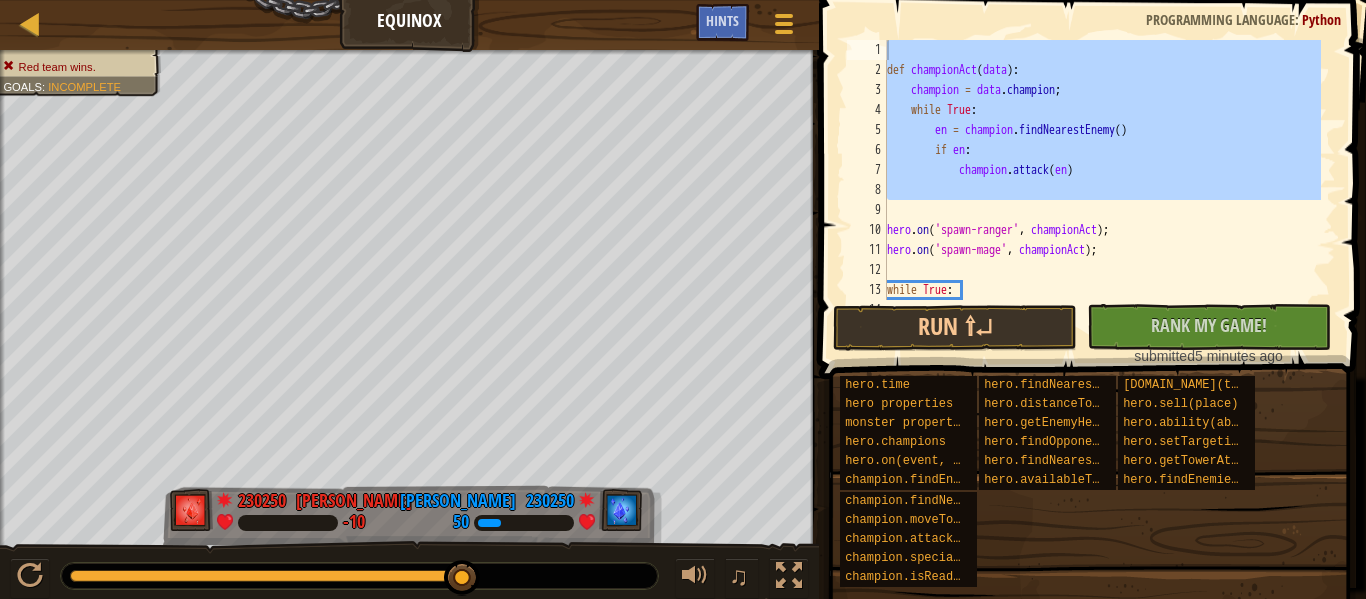 click on "def   championAct ( data ) :      champion   =   data . champion ;      while   True :          en   =   champion . findNearestEnemy ( )          if   en :              champion . attack ( en ) hero . on ( 'spawn-ranger' ,   championAct ) ; hero . on ( 'spawn-mage' ,   championAct ) ; while   True :      hero . build ( "[PERSON_NAME]" ,   "a" )" at bounding box center [1102, 170] 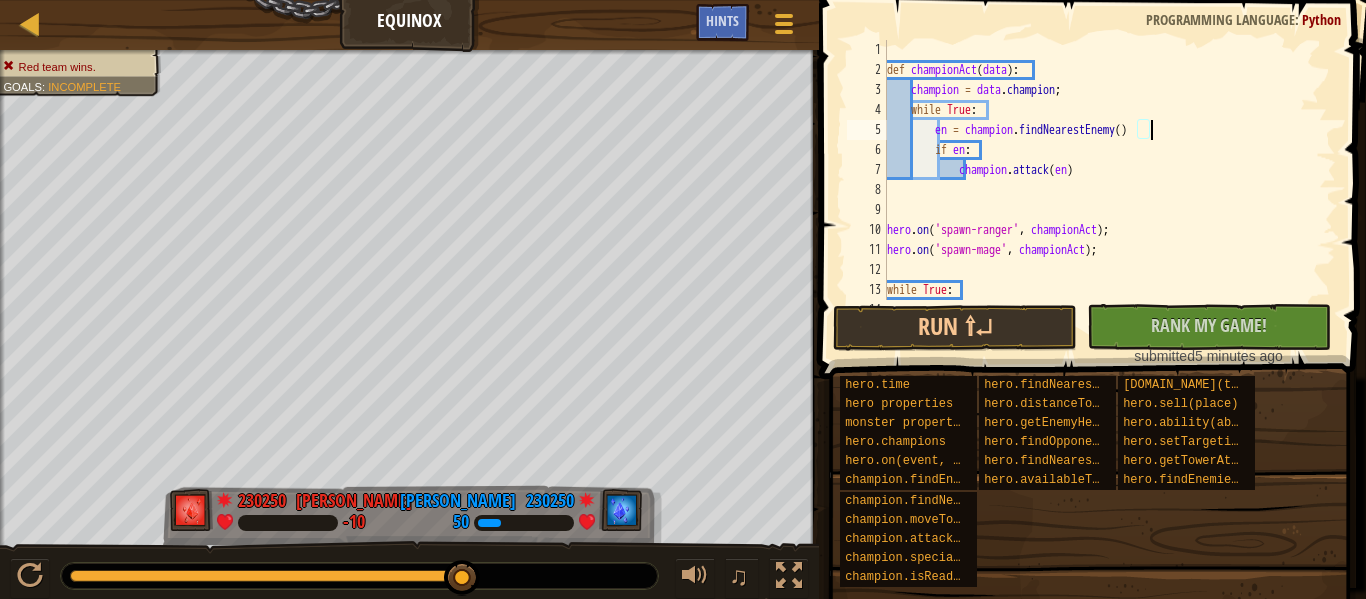 click on "def   championAct ( data ) :      champion   =   data . champion ;      while   True :          en   =   champion . findNearestEnemy ( )          if   en :              champion . attack ( en ) hero . on ( 'spawn-ranger' ,   championAct ) ; hero . on ( 'spawn-mage' ,   championAct ) ; while   True :      hero . build ( "[PERSON_NAME]" ,   "a" )" at bounding box center [1102, 190] 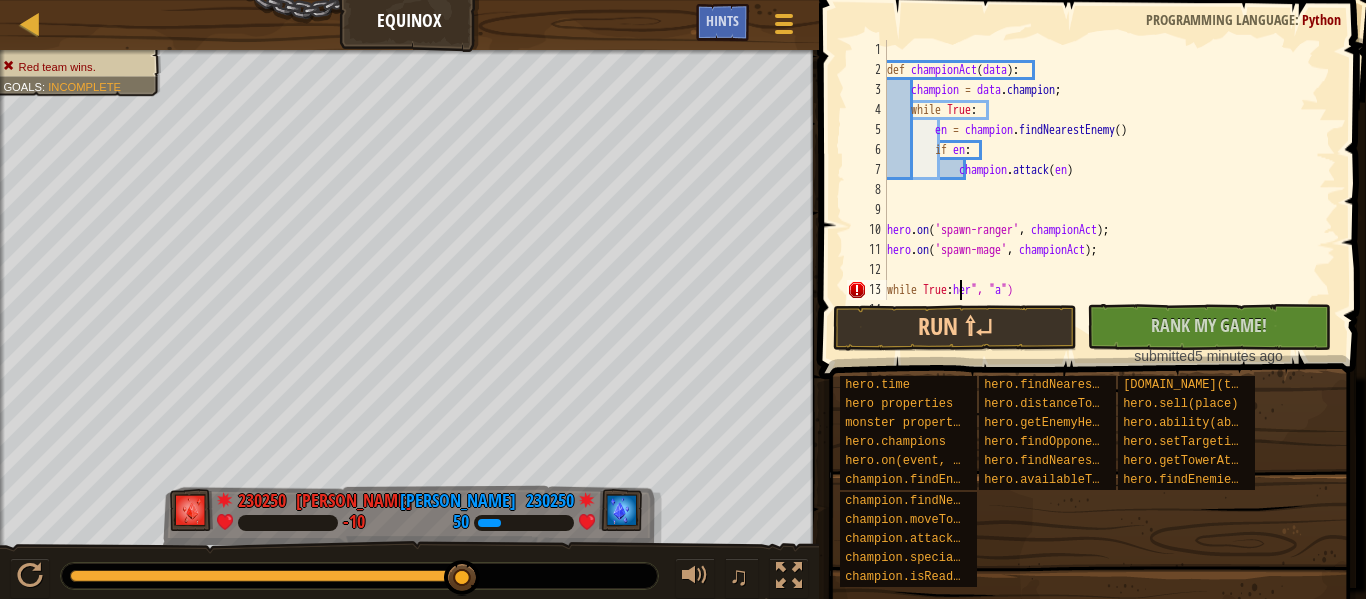 click on "Ladder equinox Game Menu Done Hints" at bounding box center (409, 25) 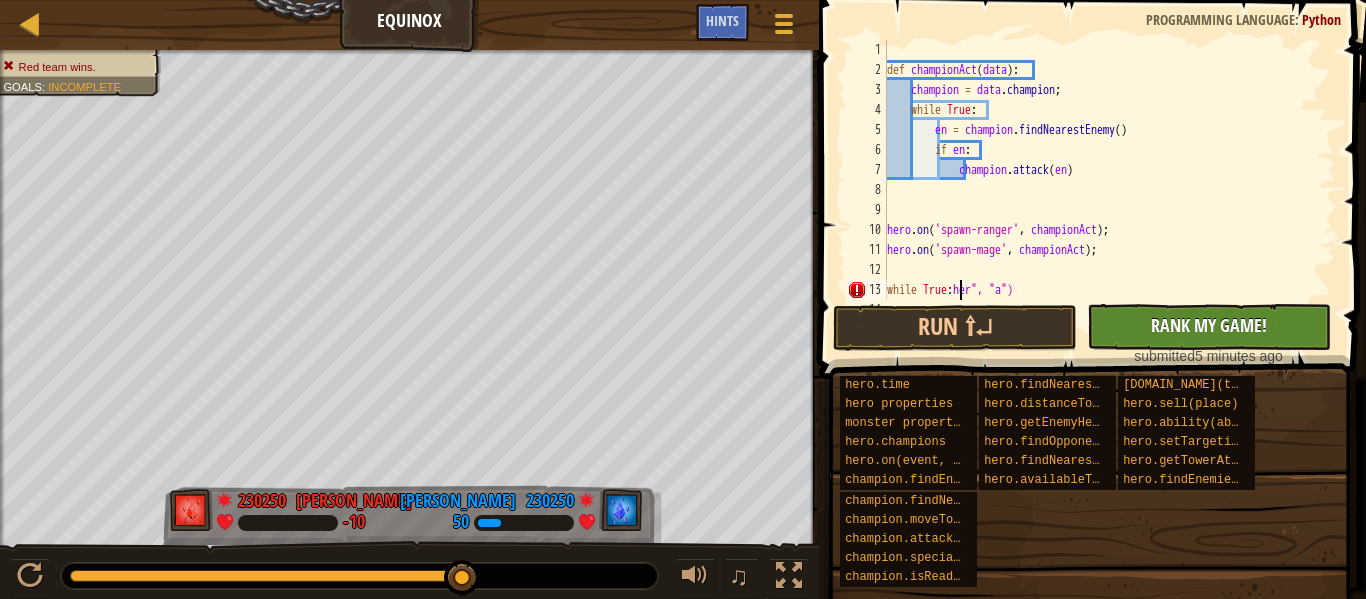 click on "def   championAct ( data ) :      champion   =   data . champion ;      while   True :          en   =   champion . findNearestEnemy ( )          if   en :              champion . attack ( en ) hero . on ( 'spawn-ranger' ,   championAct ) ; hero . on ( 'spawn-mage' ,   championAct ) ; while   True : her ", " a ")      hero . build ( "[PERSON_NAME]" ,   "b" )" at bounding box center [1102, 190] 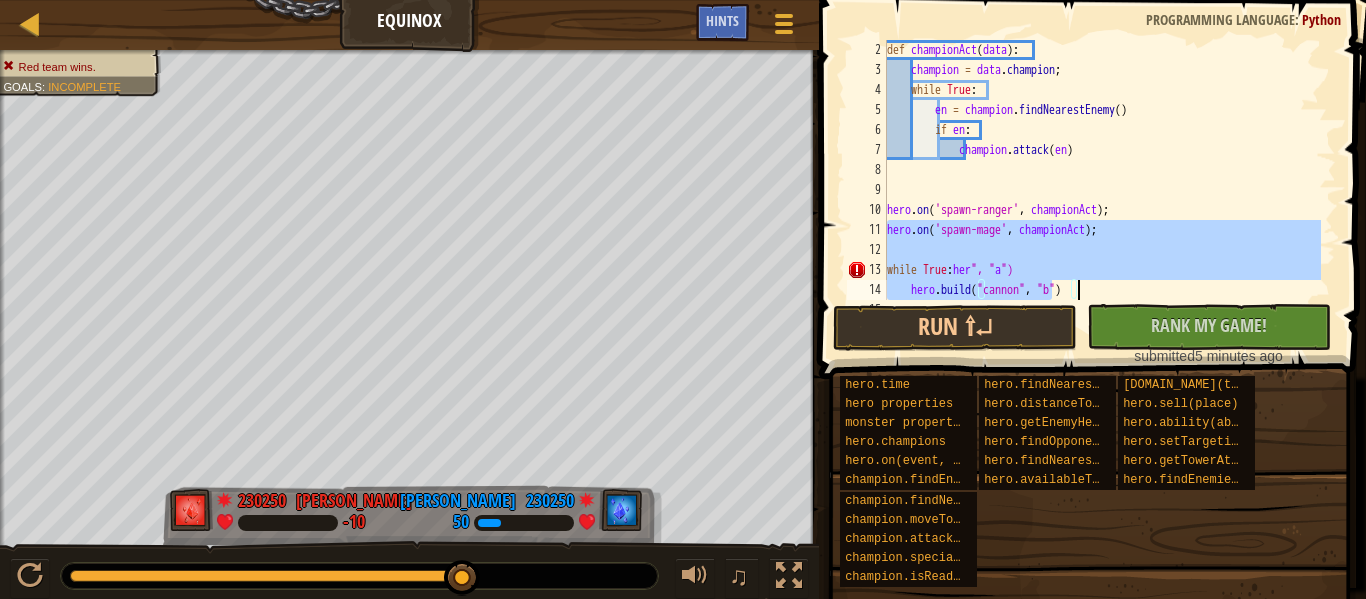 scroll, scrollTop: 20, scrollLeft: 0, axis: vertical 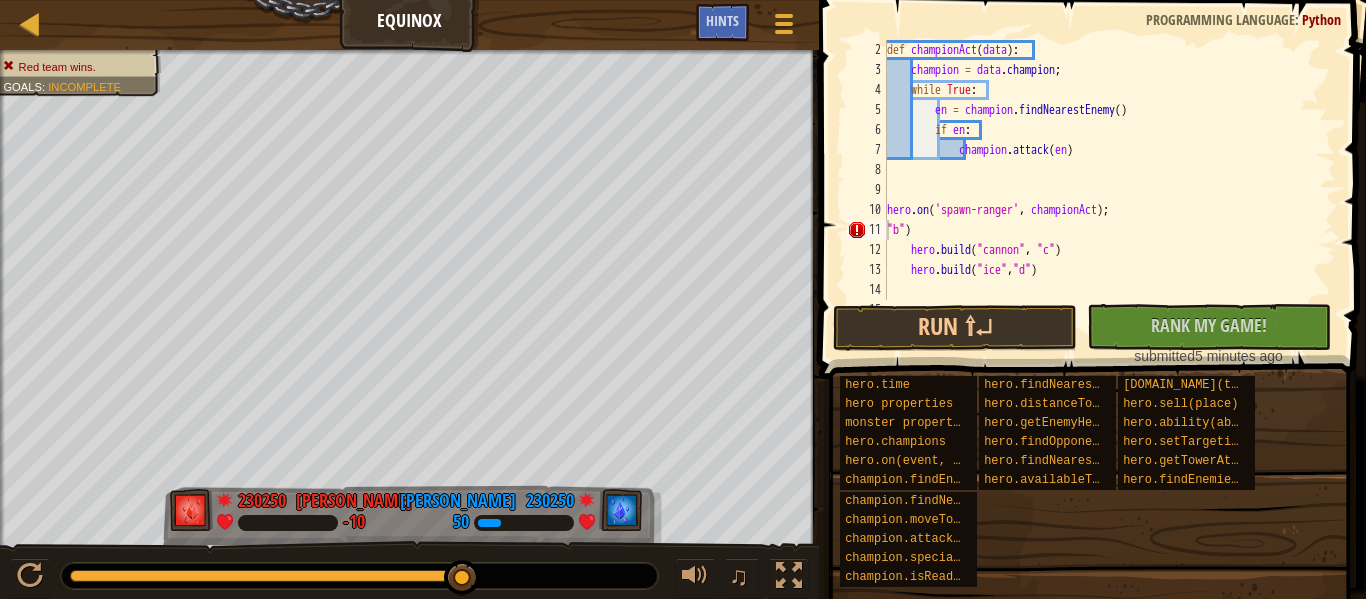drag, startPoint x: 799, startPoint y: 293, endPoint x: 1324, endPoint y: 0, distance: 601.22705 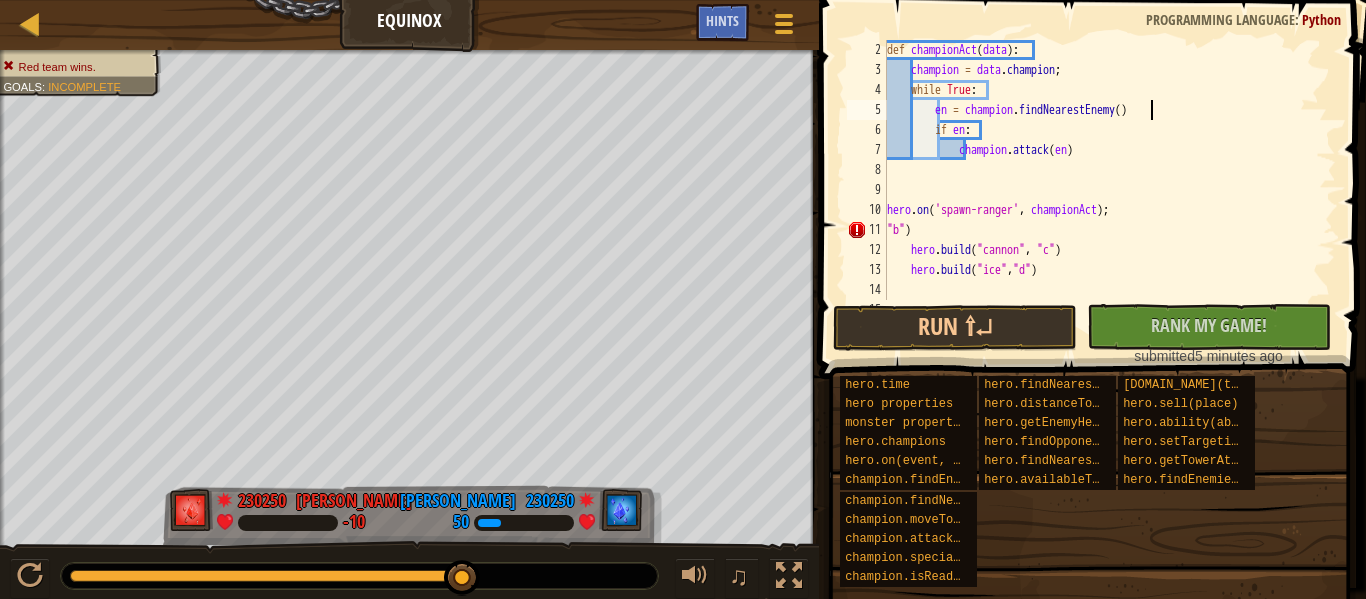 click on "def   championAct ( data ) :      champion   =   data . champion ;      while   True :          en   =   champion . findNearestEnemy ( )          if   en :              champion . attack ( en ) hero . on ( 'spawn-ranger' ,   championAct ) ; "b" )      hero . build ( "[PERSON_NAME]" ,   "c" )      hero . build ( "ice" , "d" )" at bounding box center [1102, 190] 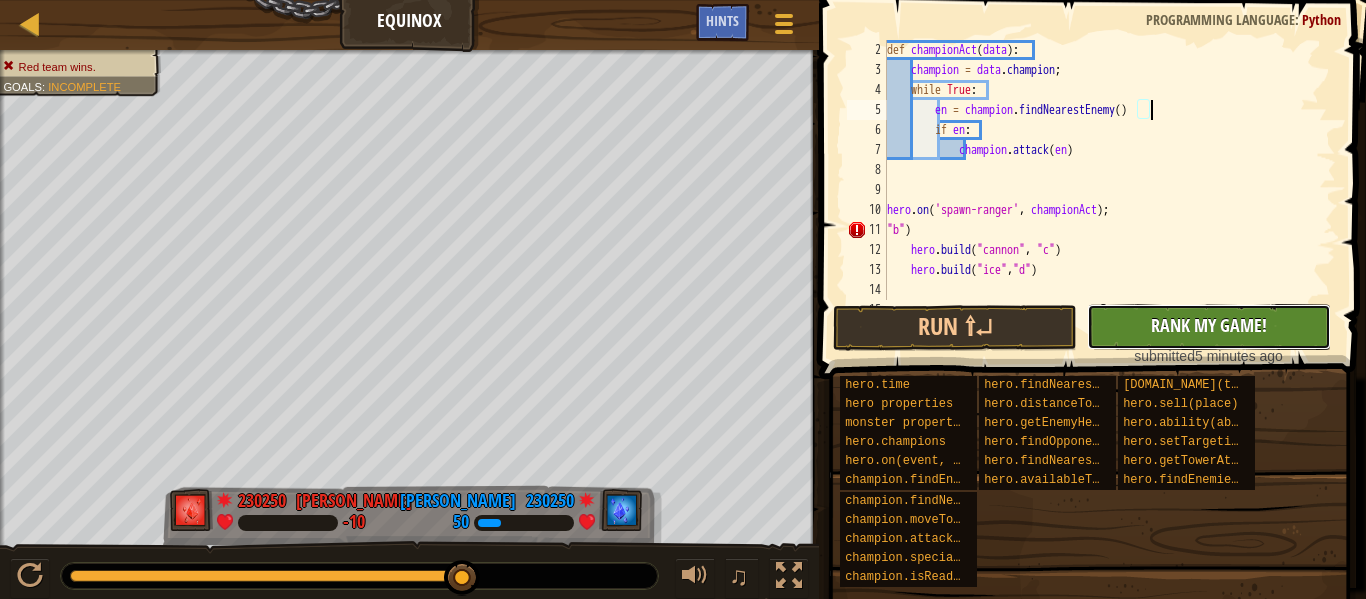click on "No New Code to Rank Rank My Game! Submitting... Submitted for Ranking Failed to Rank Game Being Ranked" at bounding box center [1209, 327] 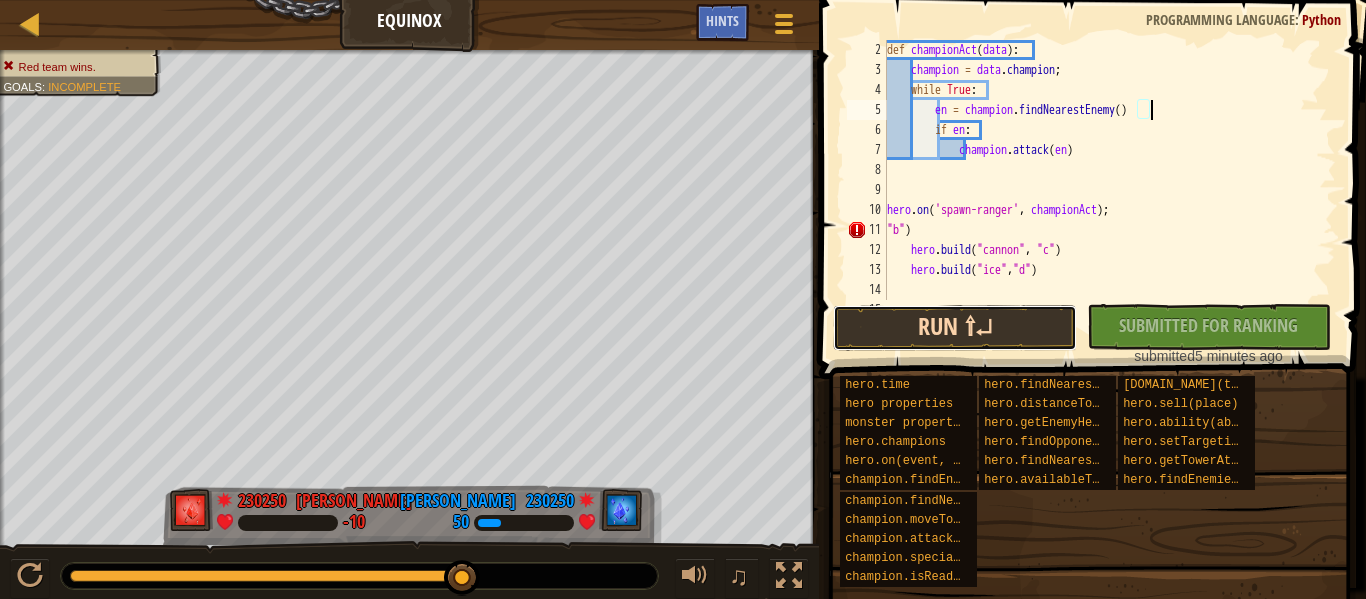 click on "Run ⇧↵" at bounding box center (955, 328) 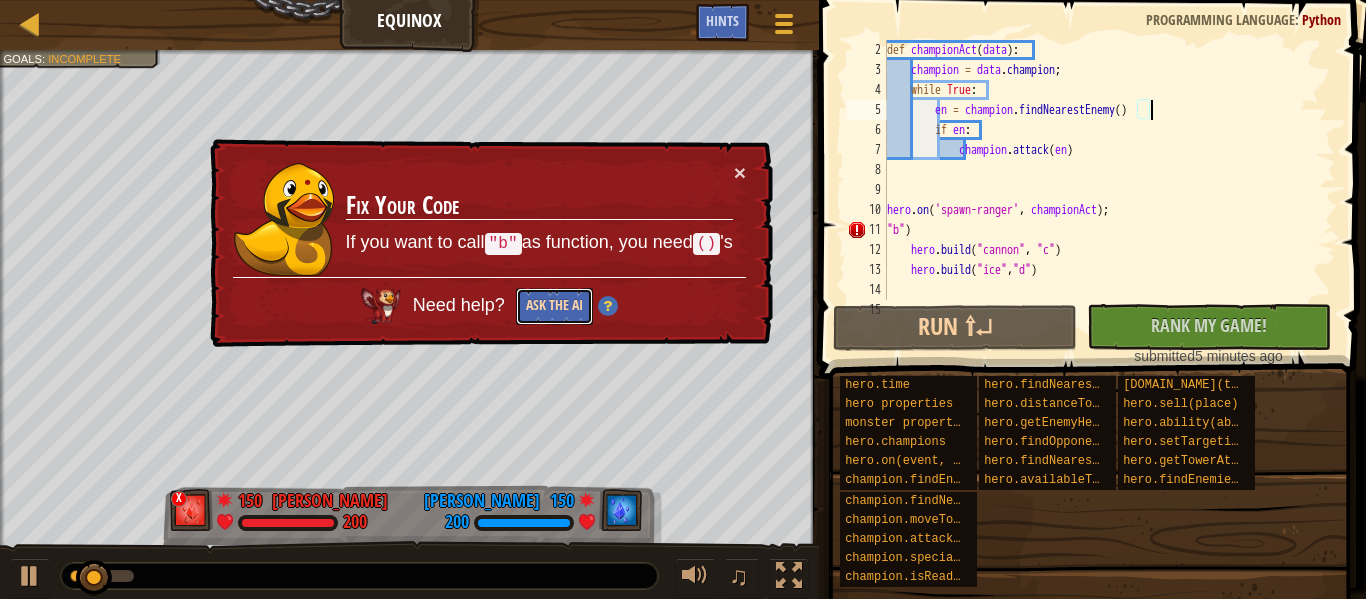 click on "Ask the AI" at bounding box center [554, 306] 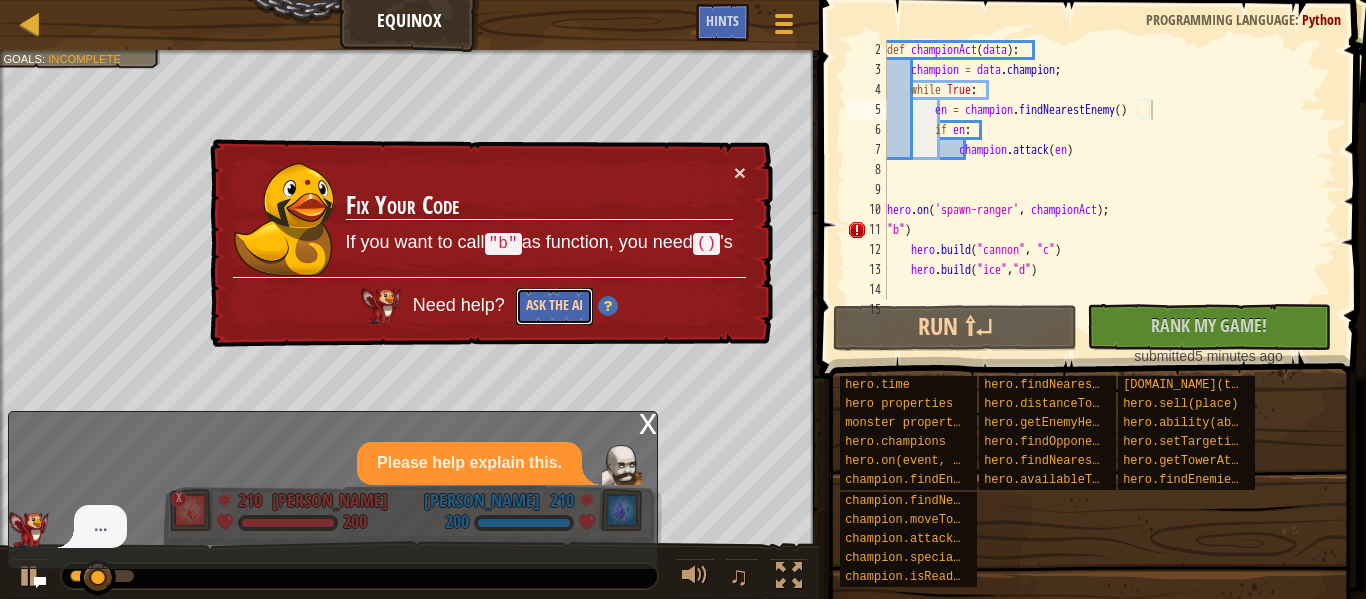 click on "Ask the AI" at bounding box center (554, 306) 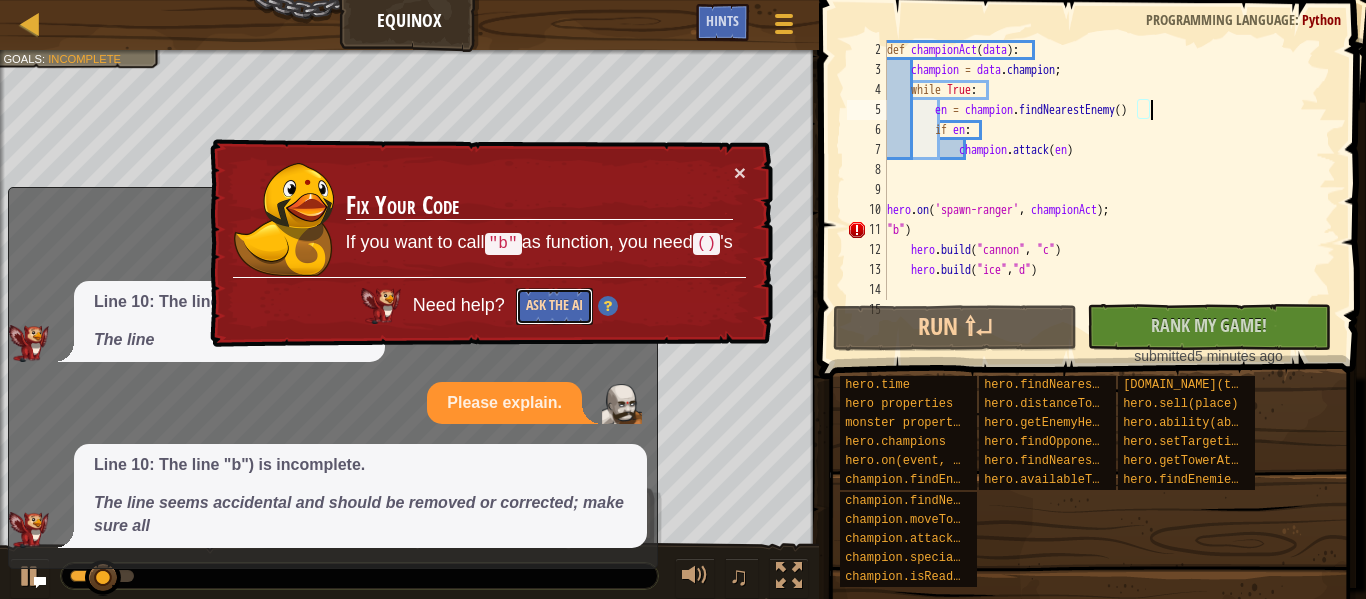 click on "Ask the AI" at bounding box center (554, 306) 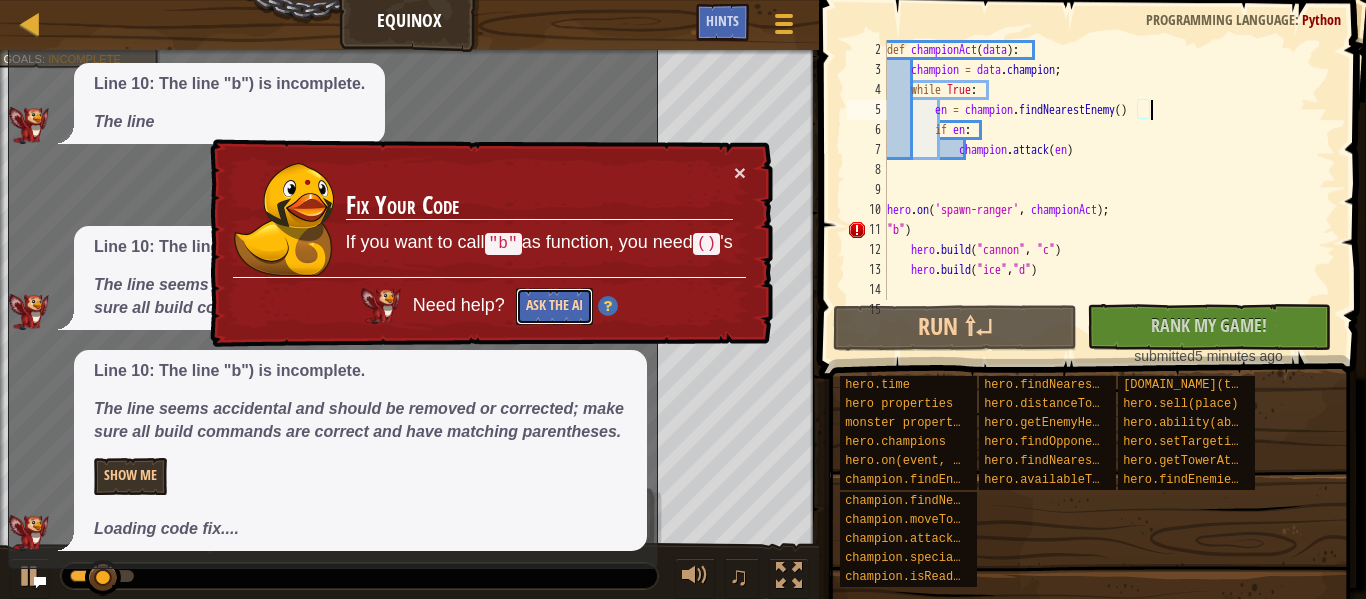 click on "Ask the AI" at bounding box center [554, 306] 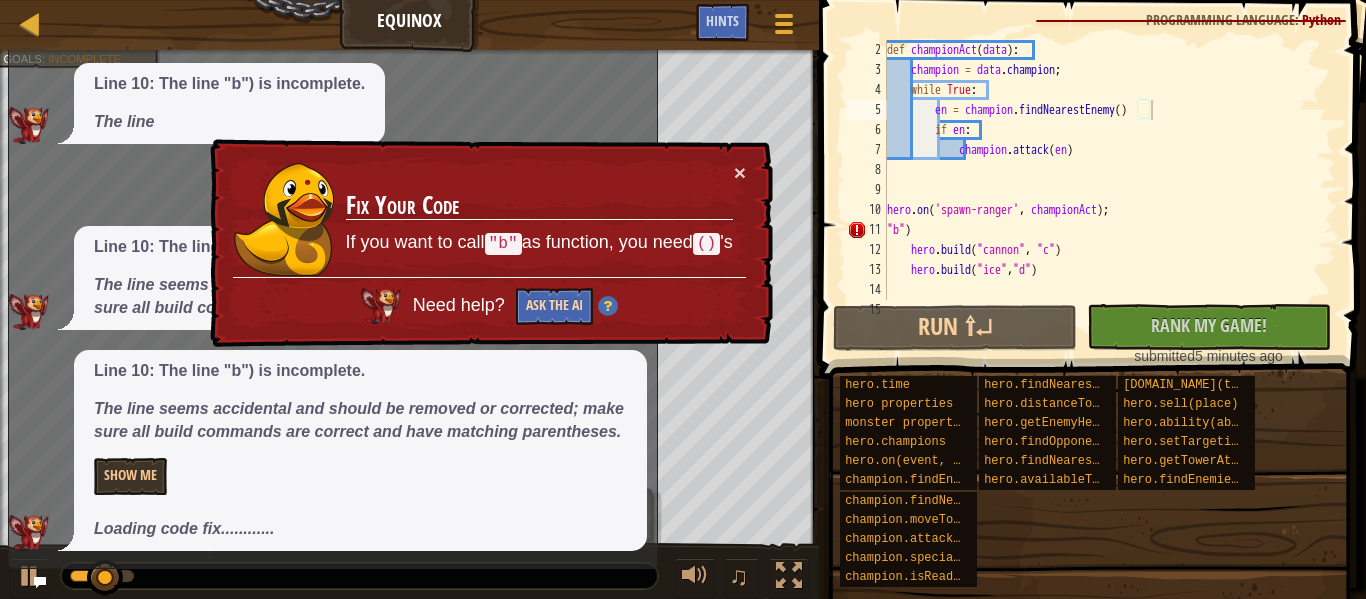 click on "Ask the AI" at bounding box center [554, 306] 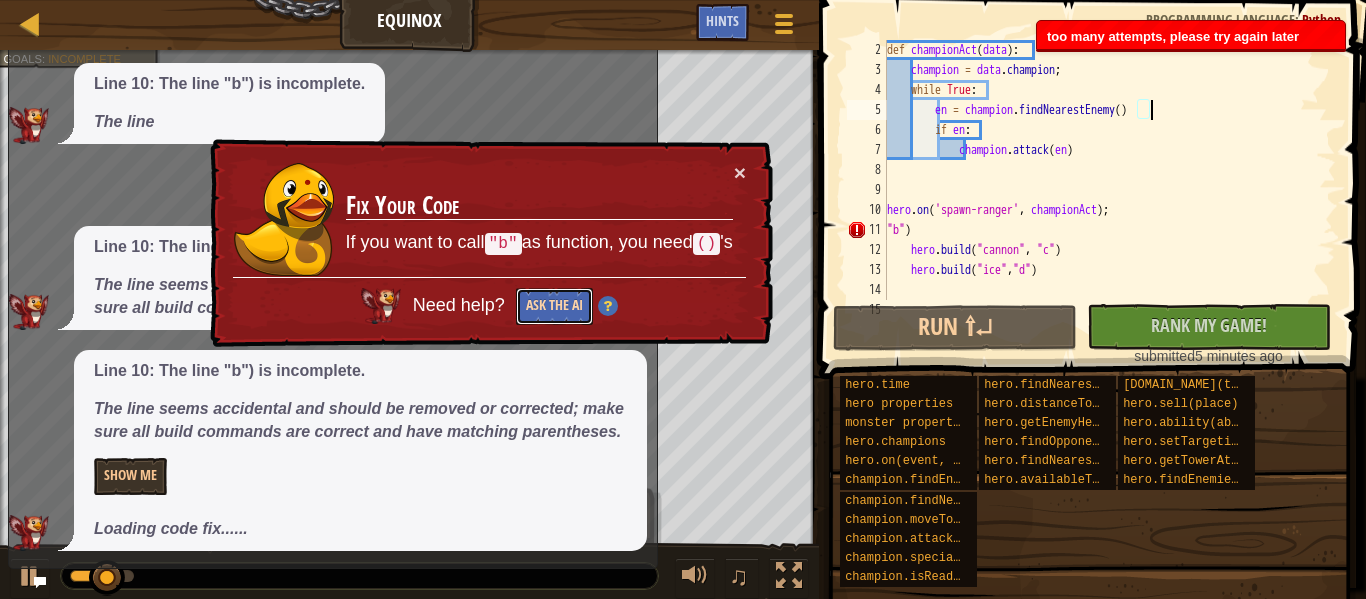 click on "Ask the AI" at bounding box center [554, 306] 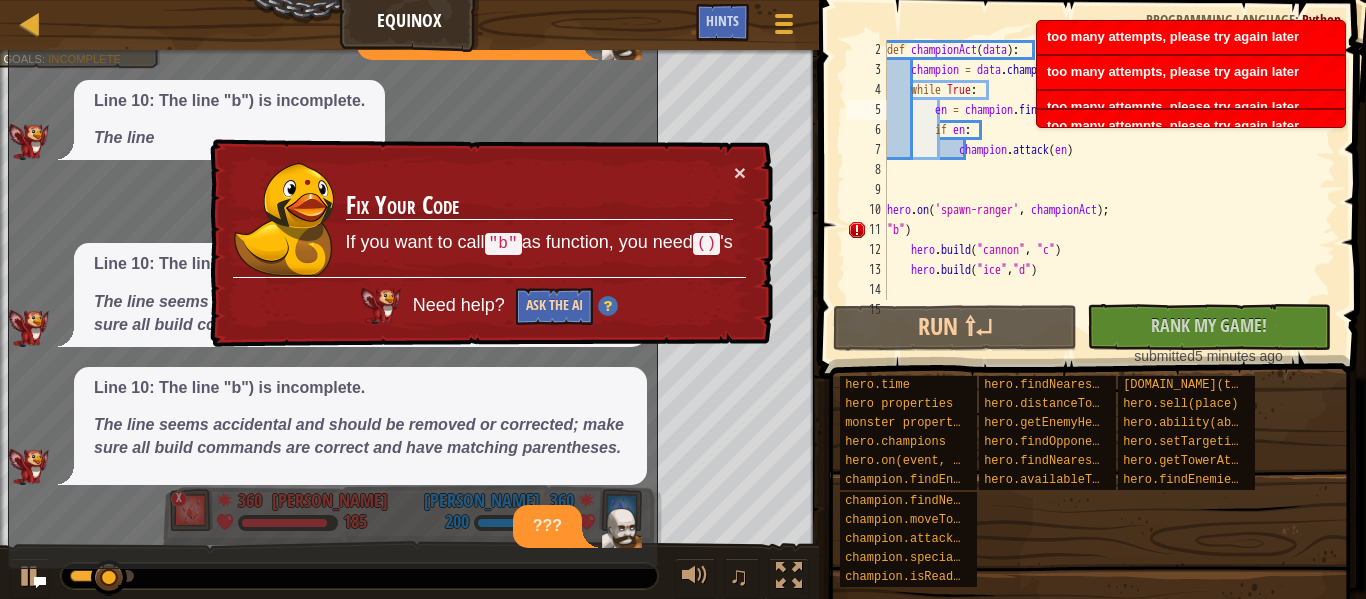 scroll, scrollTop: 0, scrollLeft: 0, axis: both 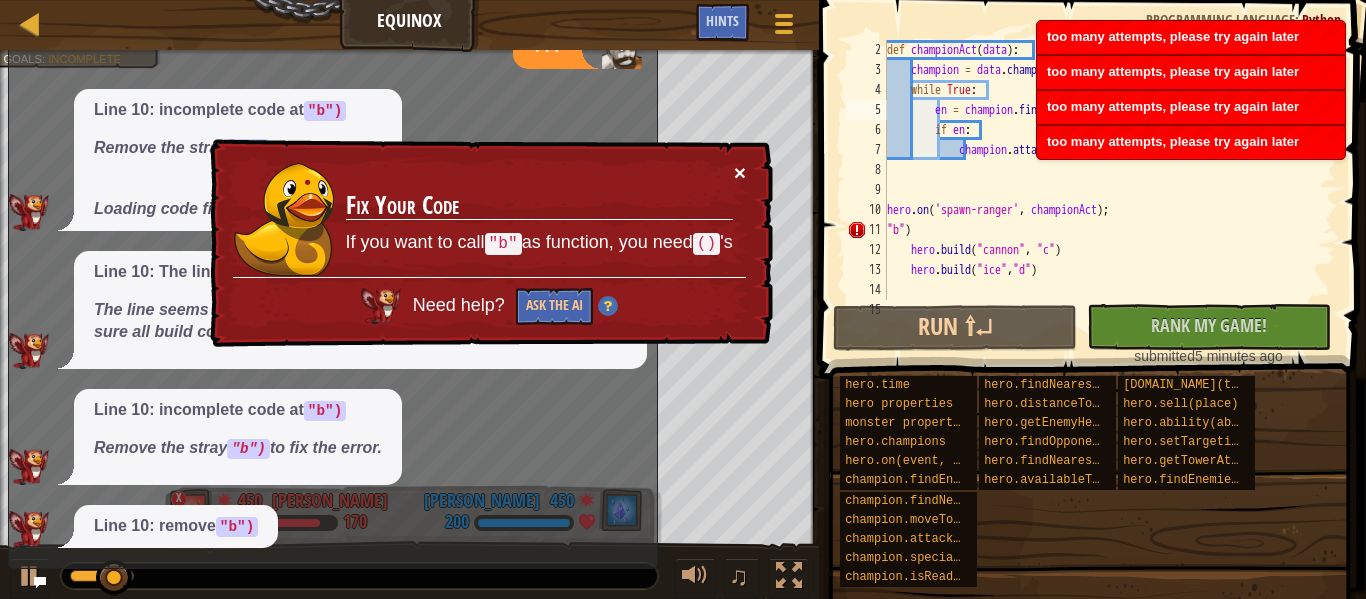 click on "×" at bounding box center (740, 172) 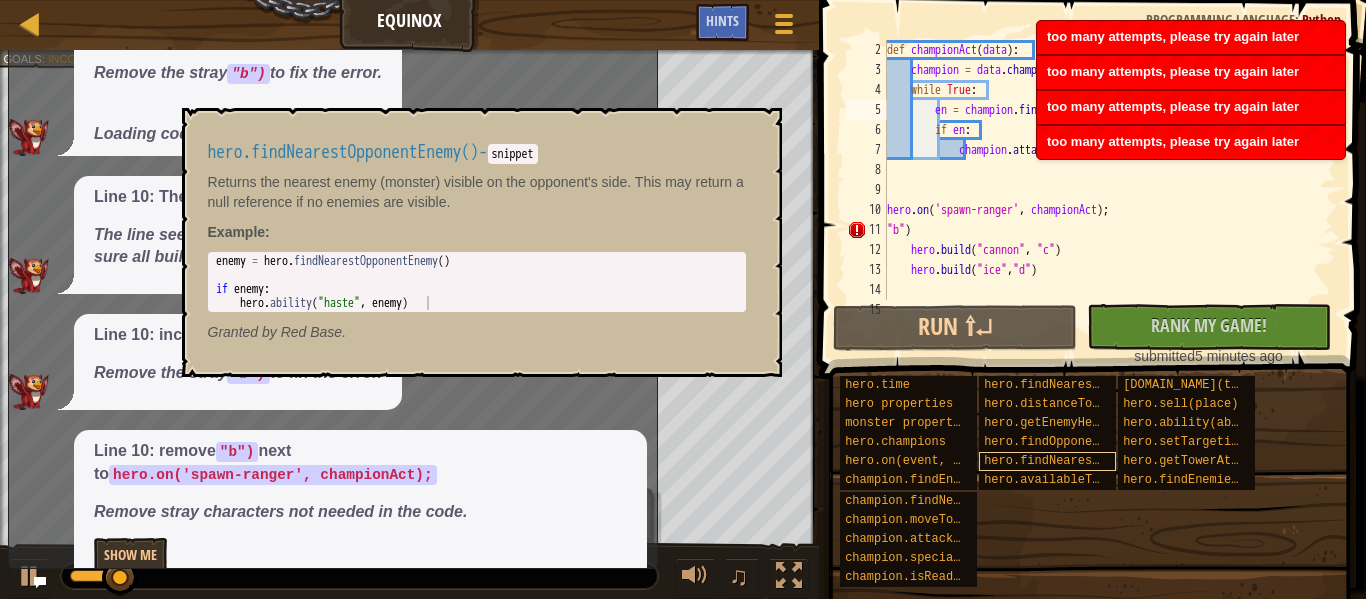 scroll, scrollTop: 597, scrollLeft: 0, axis: vertical 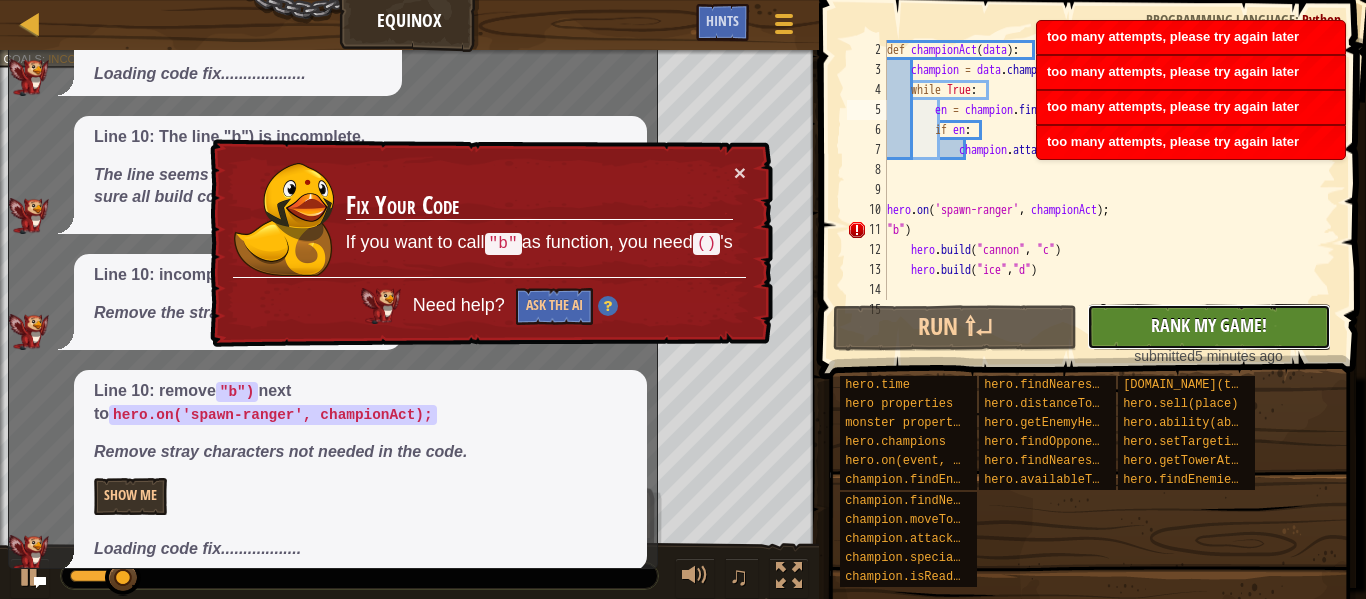 click on "No New Code to Rank Rank My Game! Submitting... Submitted for Ranking Failed to Rank Game Being Ranked" at bounding box center [1209, 327] 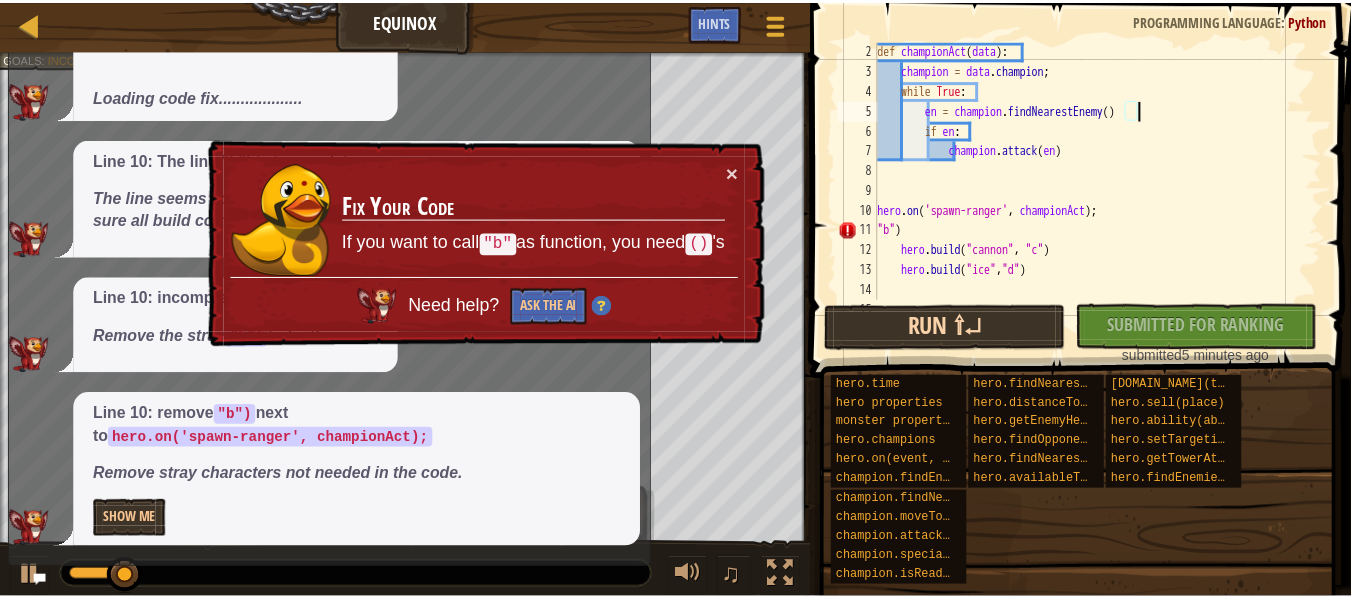 scroll, scrollTop: 552, scrollLeft: 0, axis: vertical 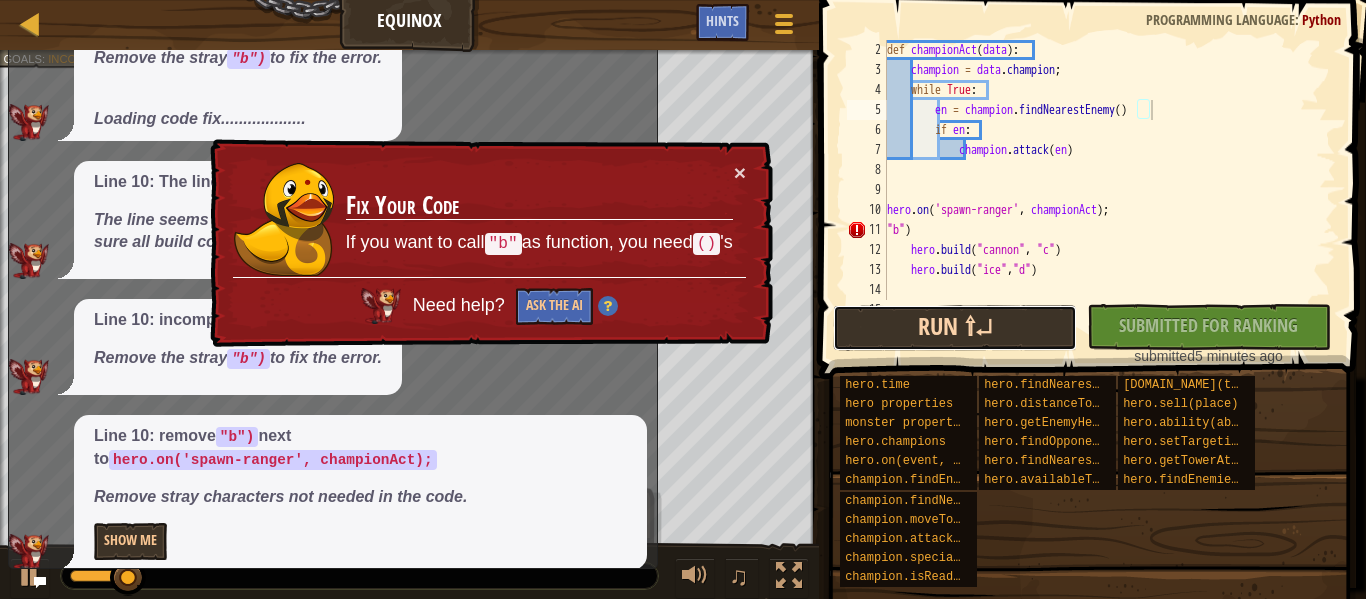 click on "Run ⇧↵" at bounding box center (955, 328) 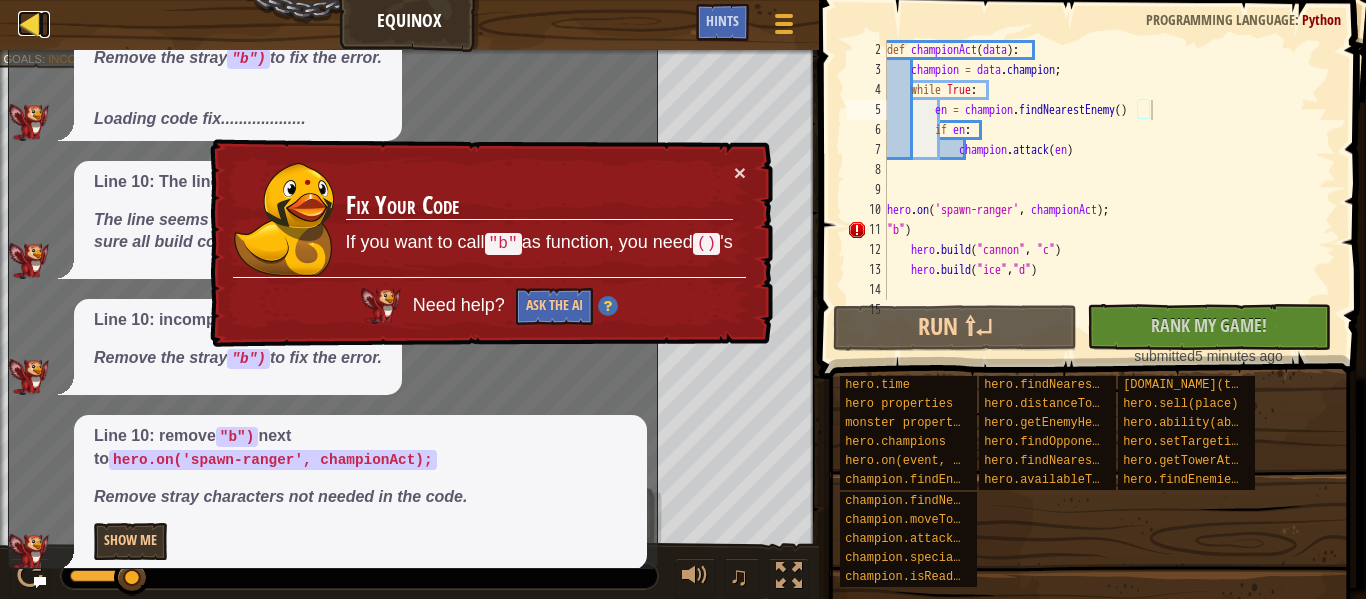 click at bounding box center (30, 23) 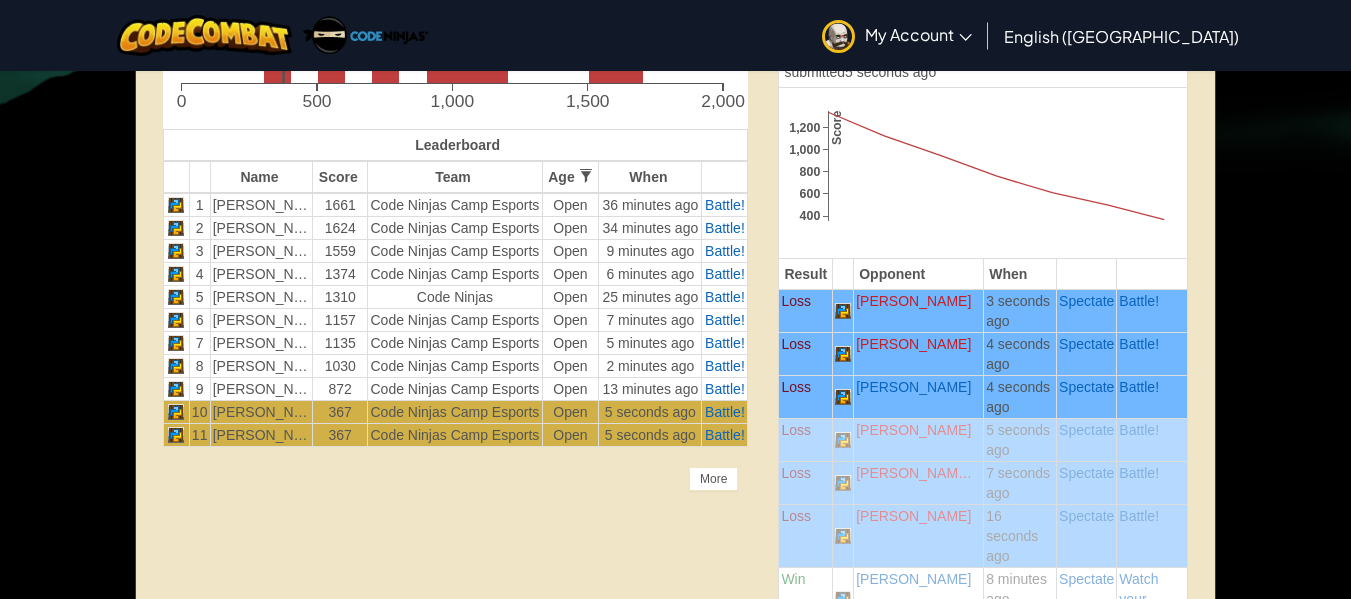 scroll, scrollTop: 708, scrollLeft: 0, axis: vertical 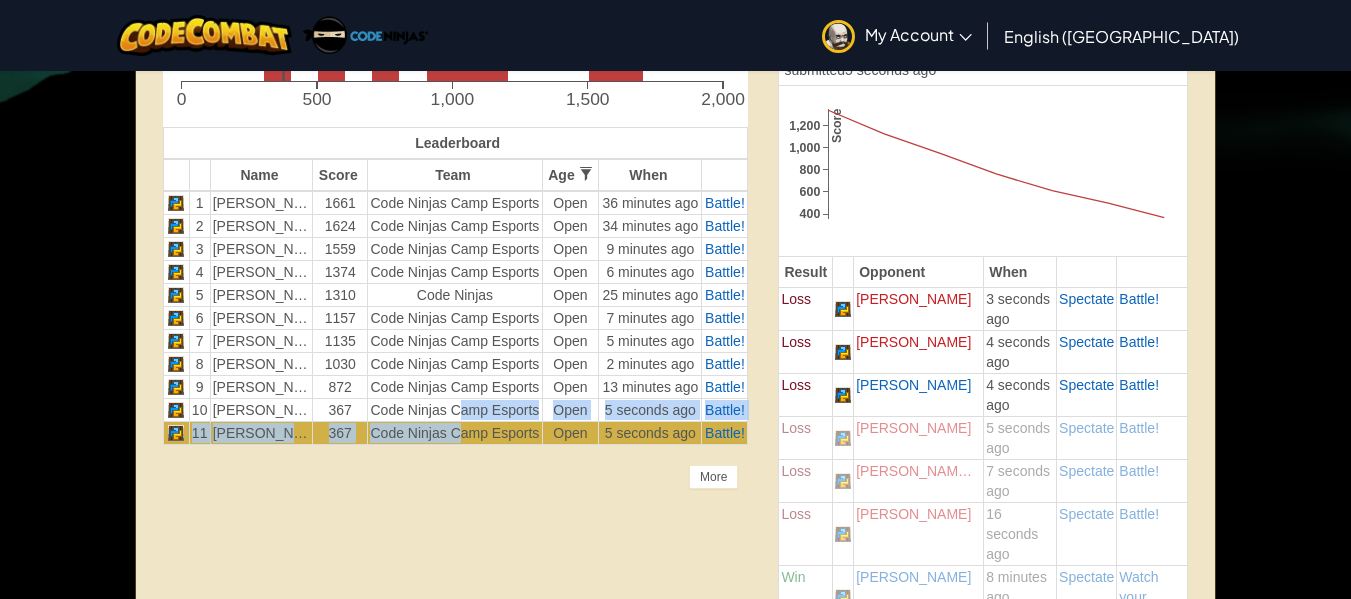 drag, startPoint x: 447, startPoint y: 440, endPoint x: 451, endPoint y: 411, distance: 29.274563 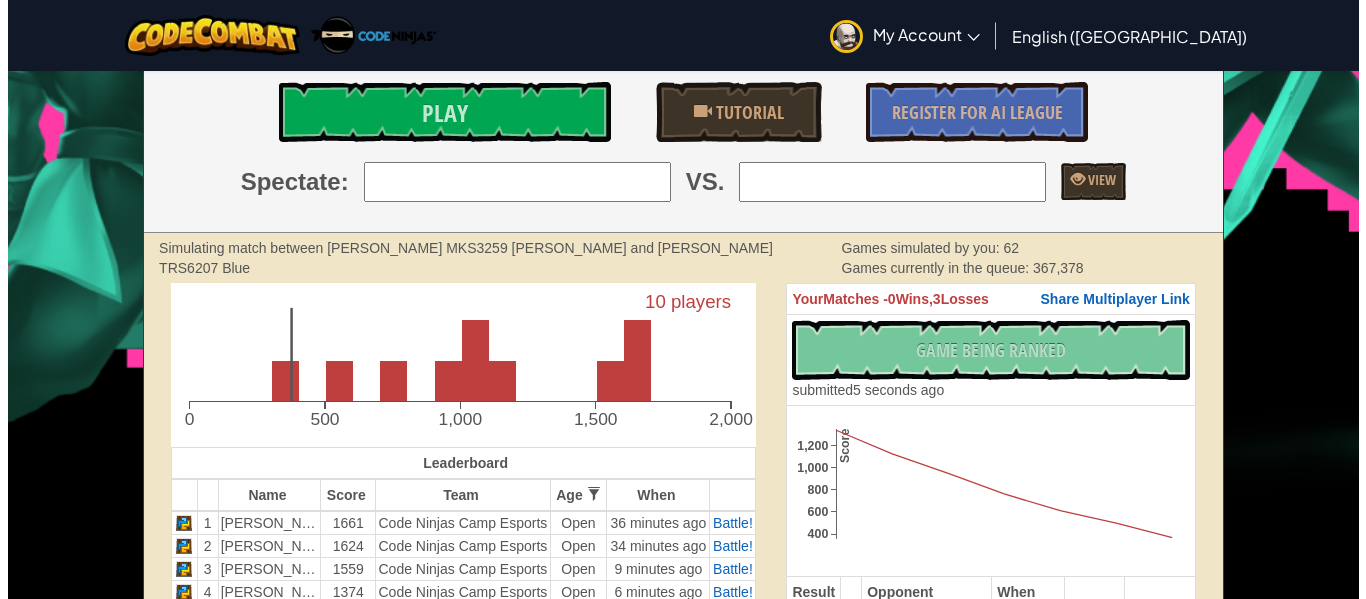 scroll, scrollTop: 386, scrollLeft: 0, axis: vertical 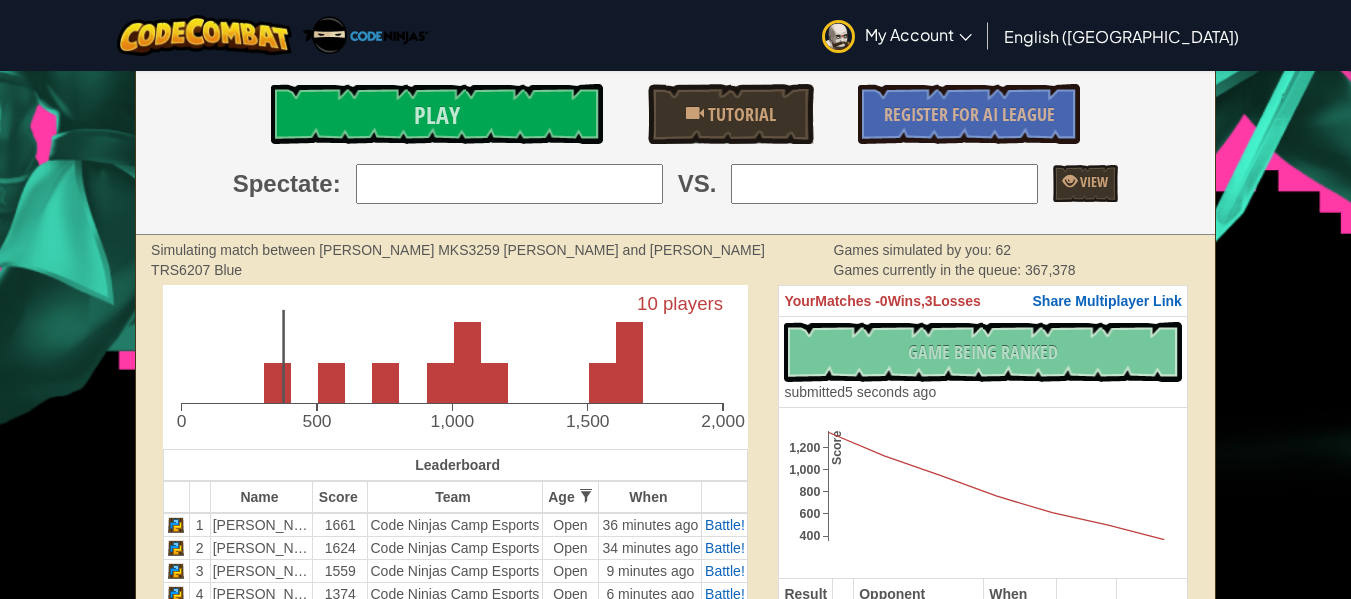 click on "Team" at bounding box center [455, 497] 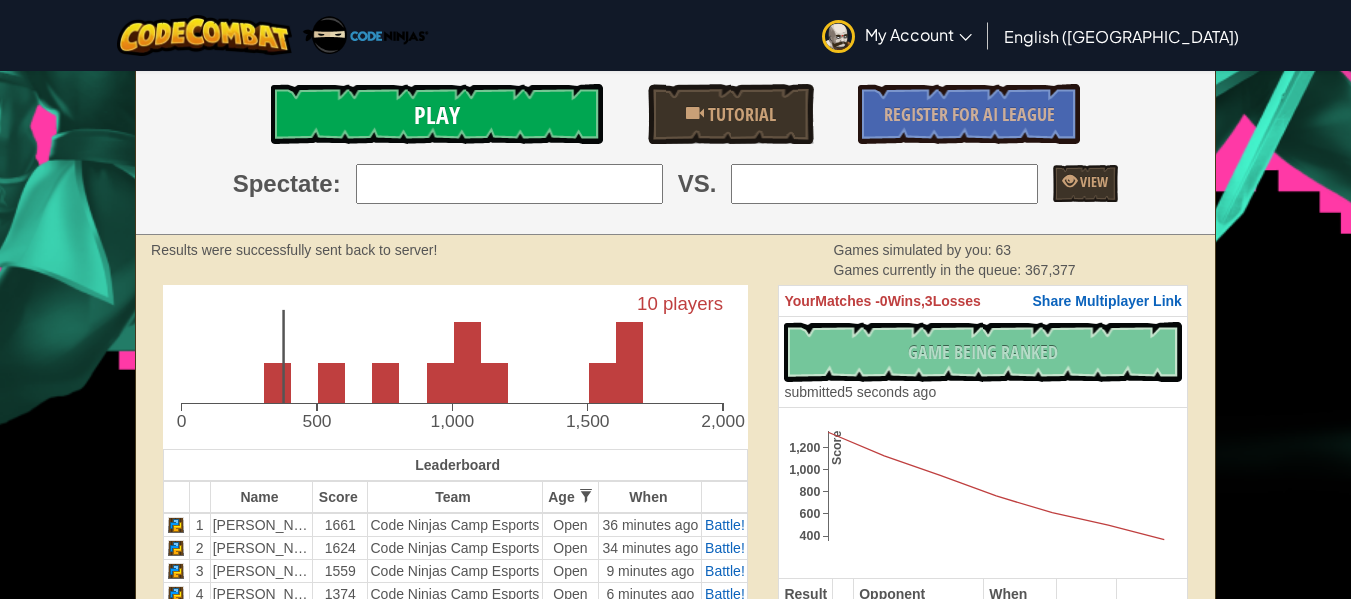 click on "Play" at bounding box center (437, 115) 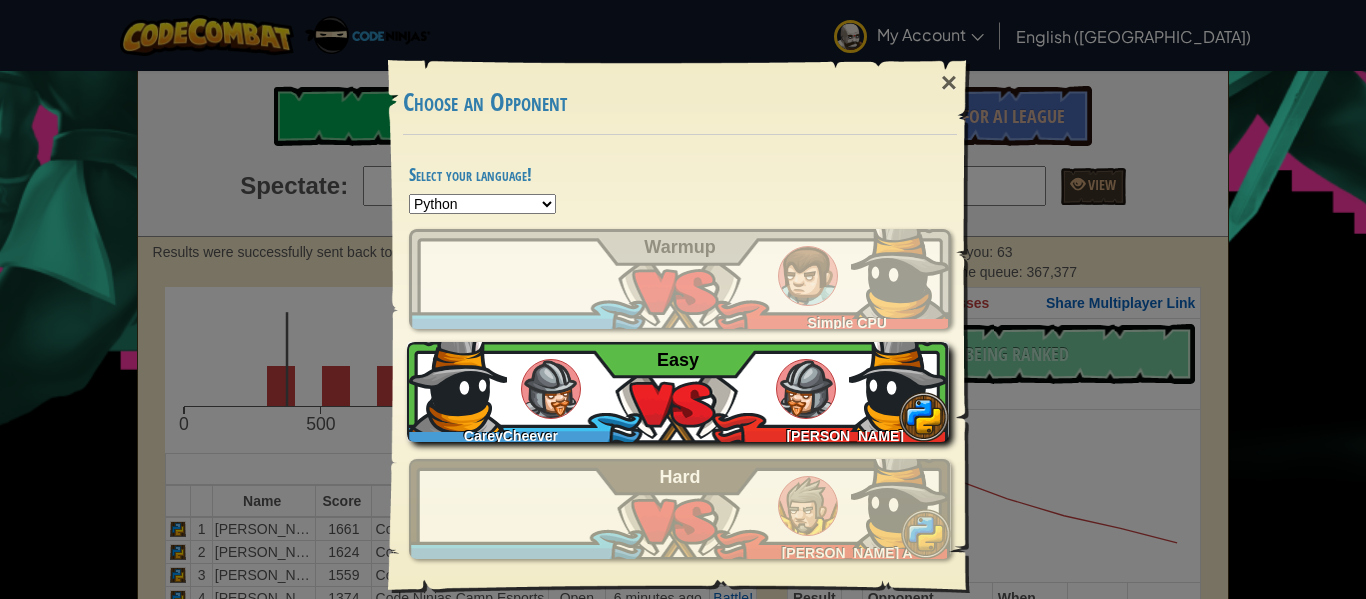 click at bounding box center [551, 389] 